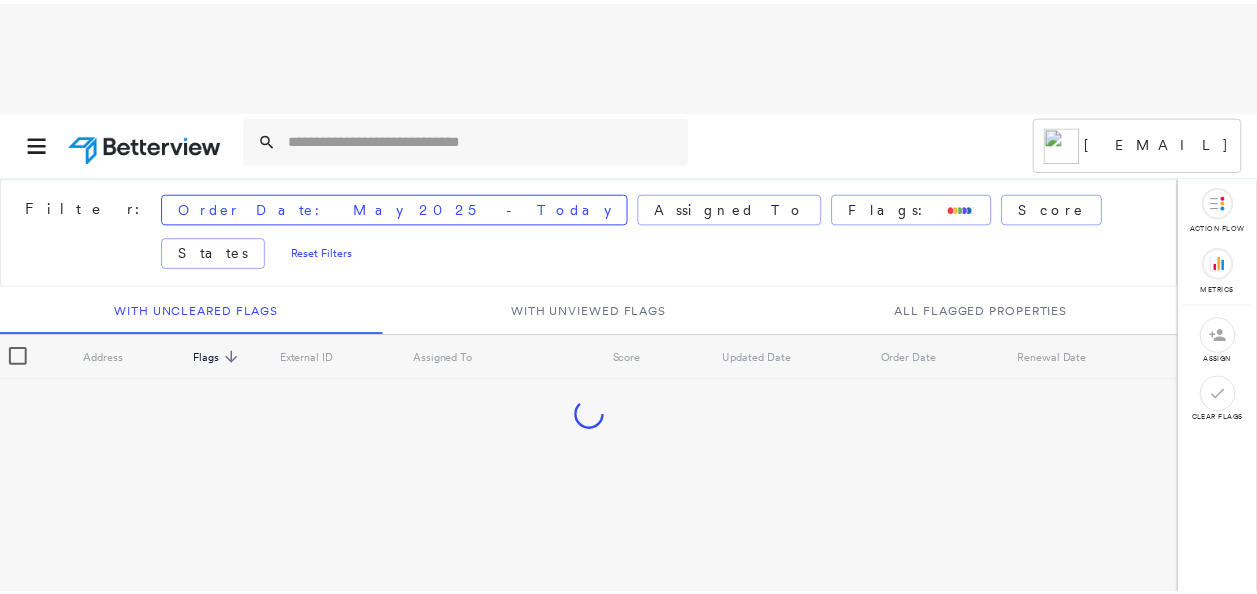 scroll, scrollTop: 0, scrollLeft: 0, axis: both 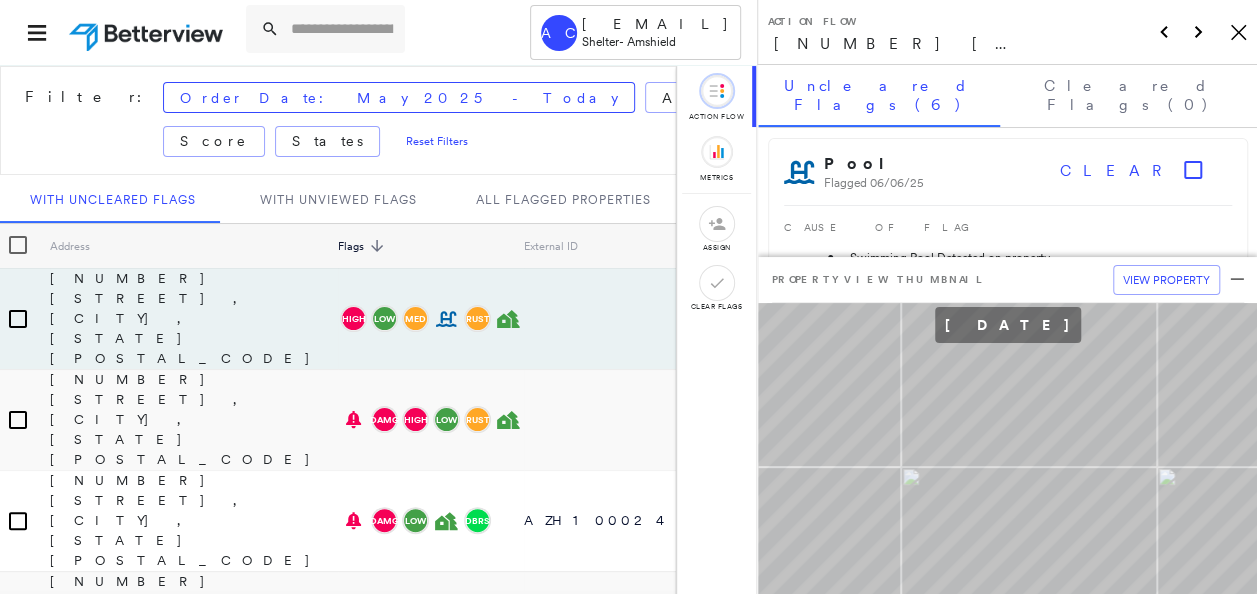 click on "Icon_Closemodal" 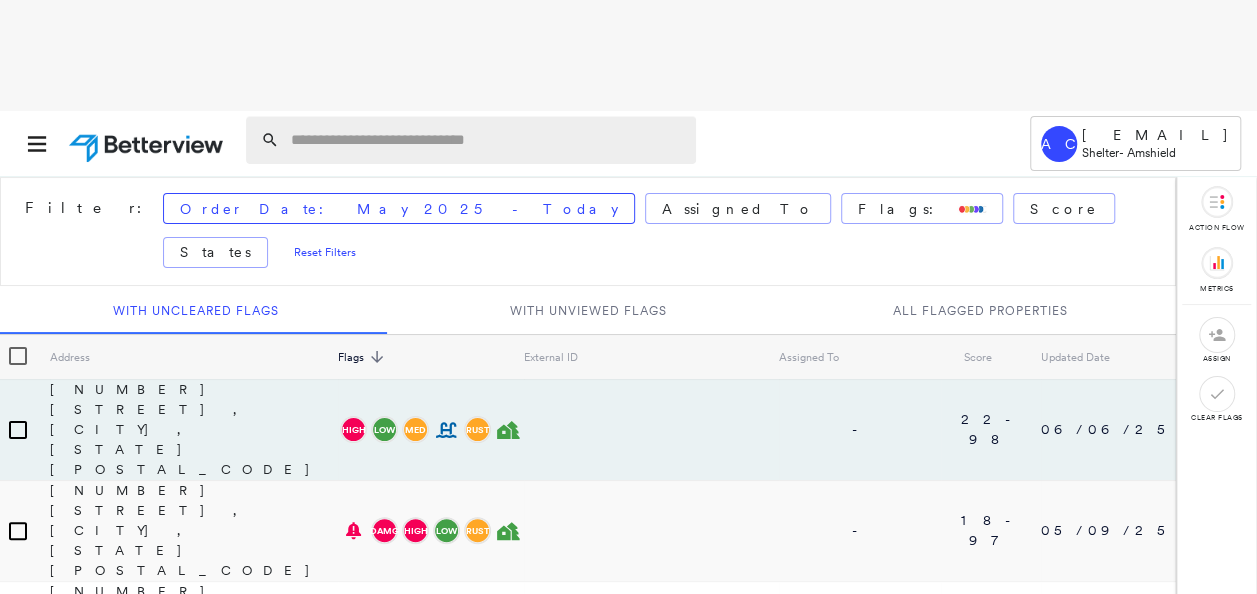 click at bounding box center [487, 140] 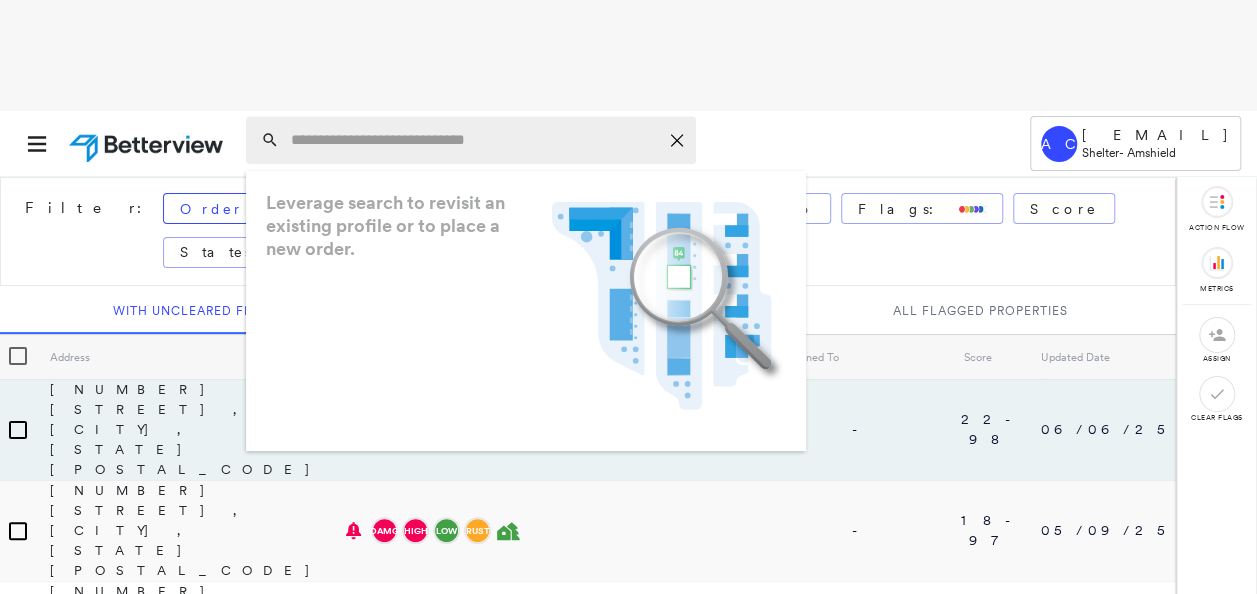 paste on "**********" 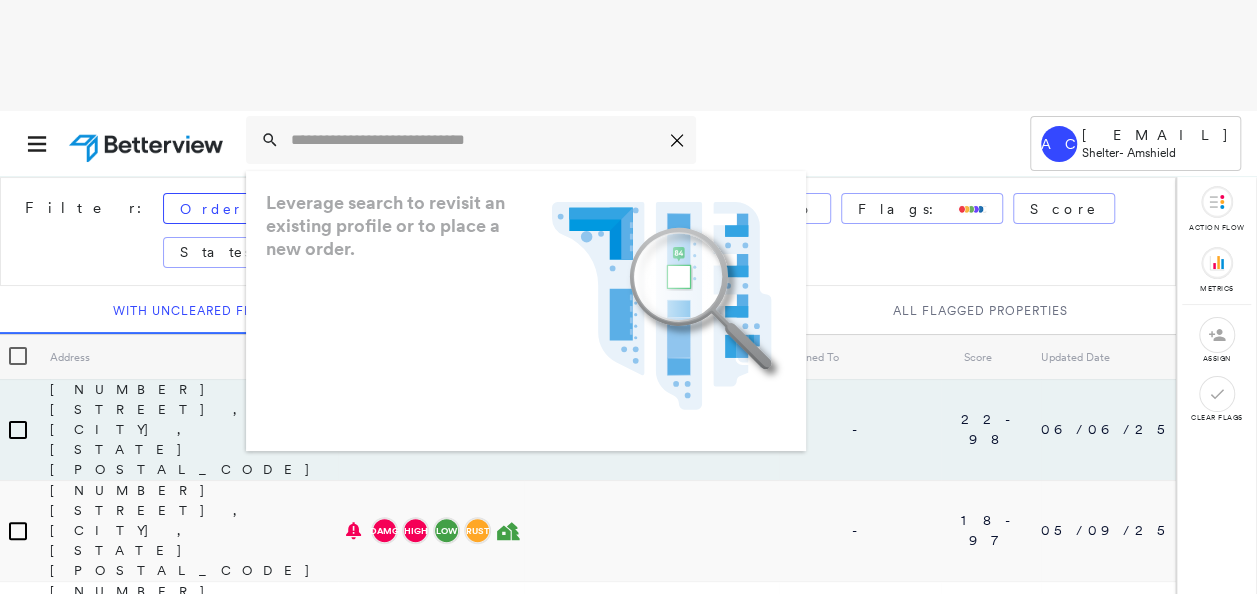 type on "**********" 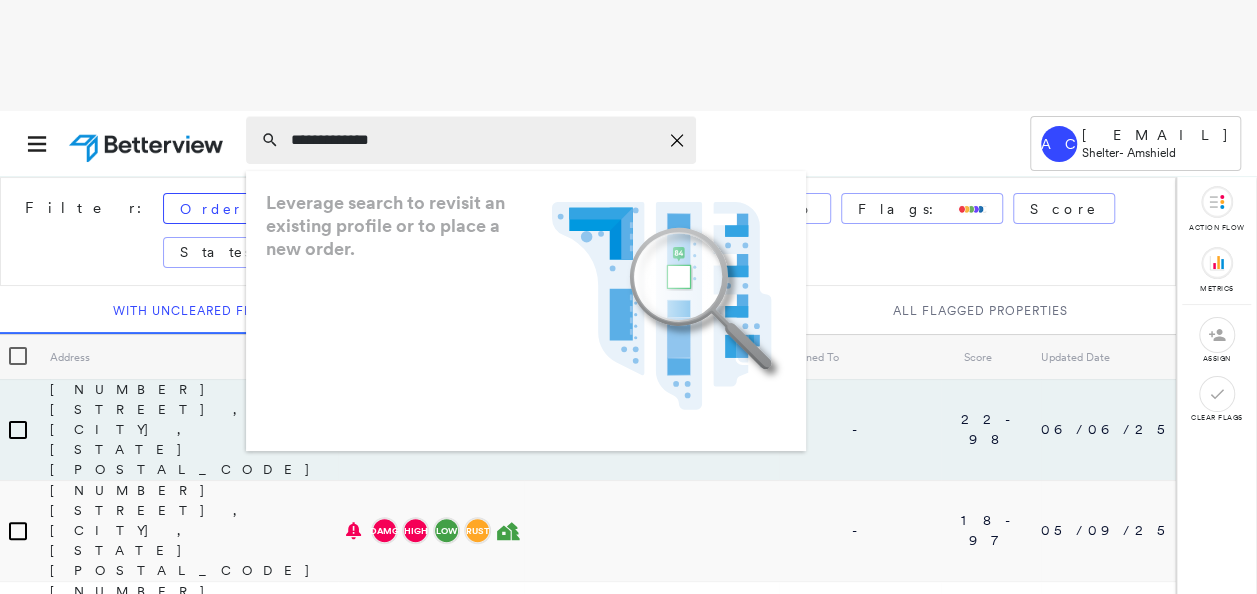 drag, startPoint x: 434, startPoint y: 144, endPoint x: 291, endPoint y: 116, distance: 145.71547 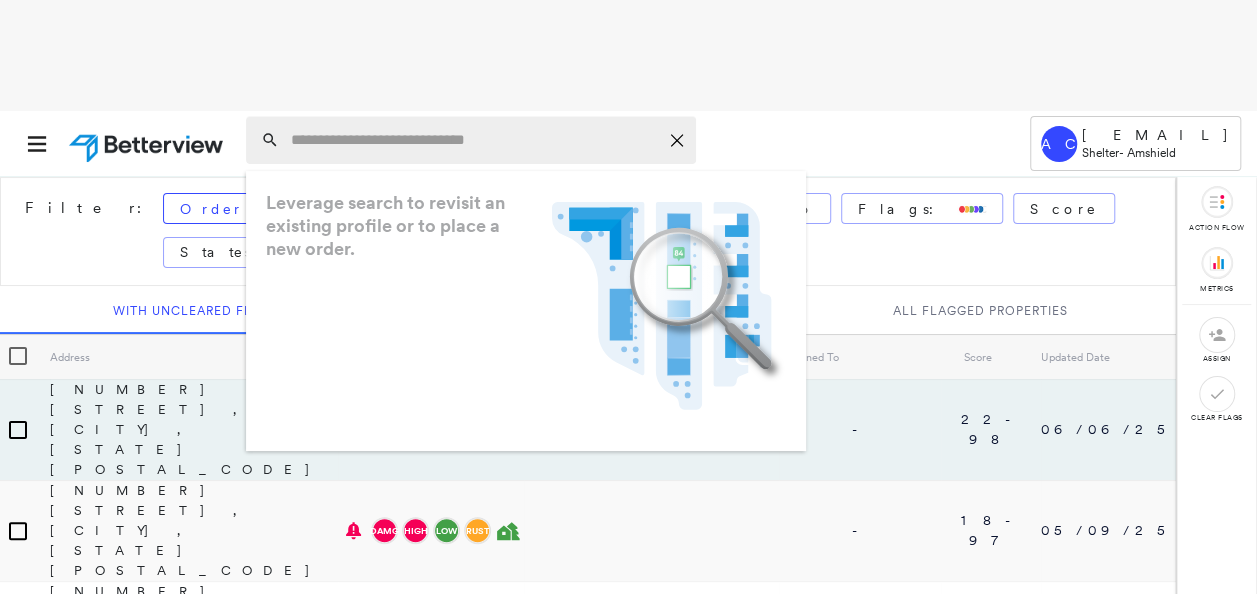 paste on "**********" 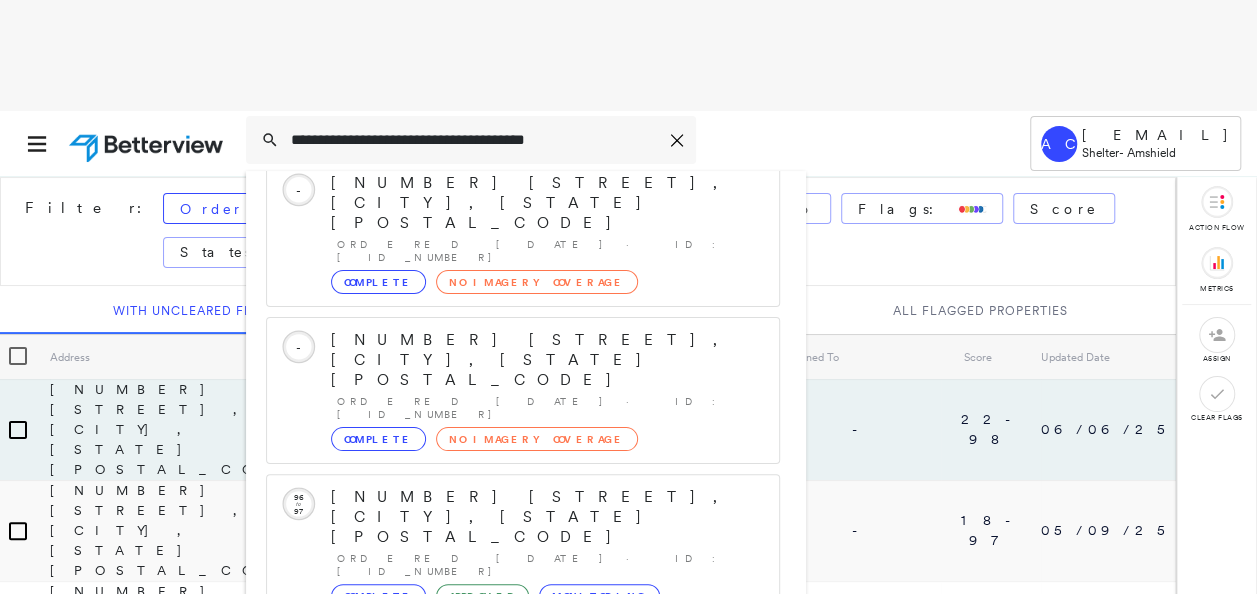 scroll, scrollTop: 206, scrollLeft: 0, axis: vertical 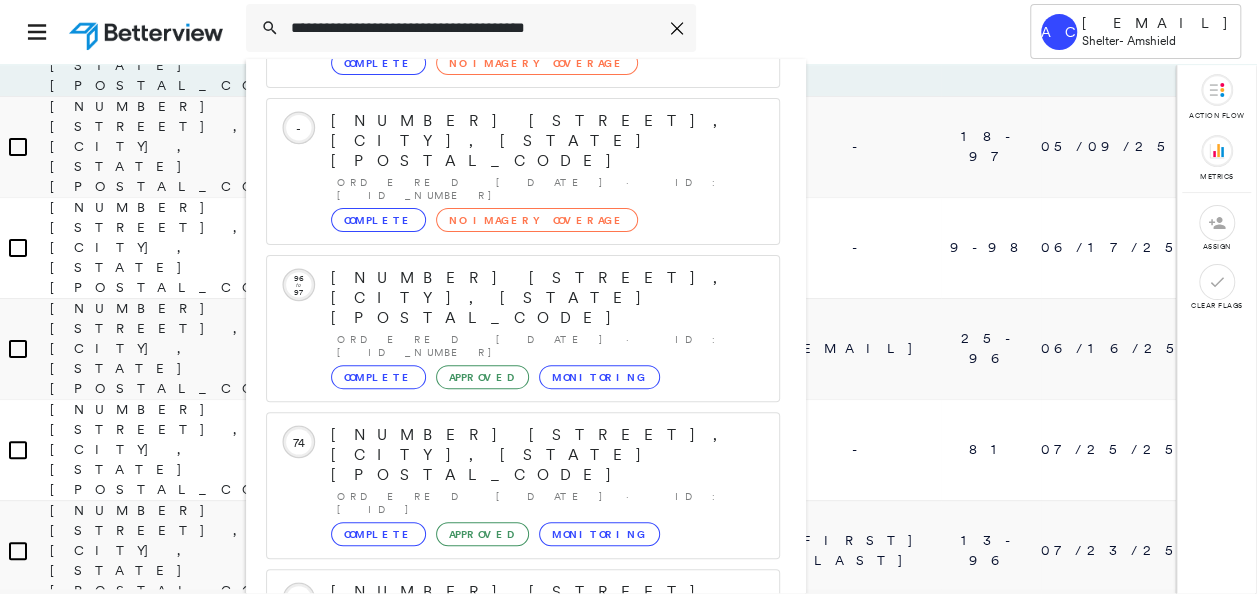 type on "**********" 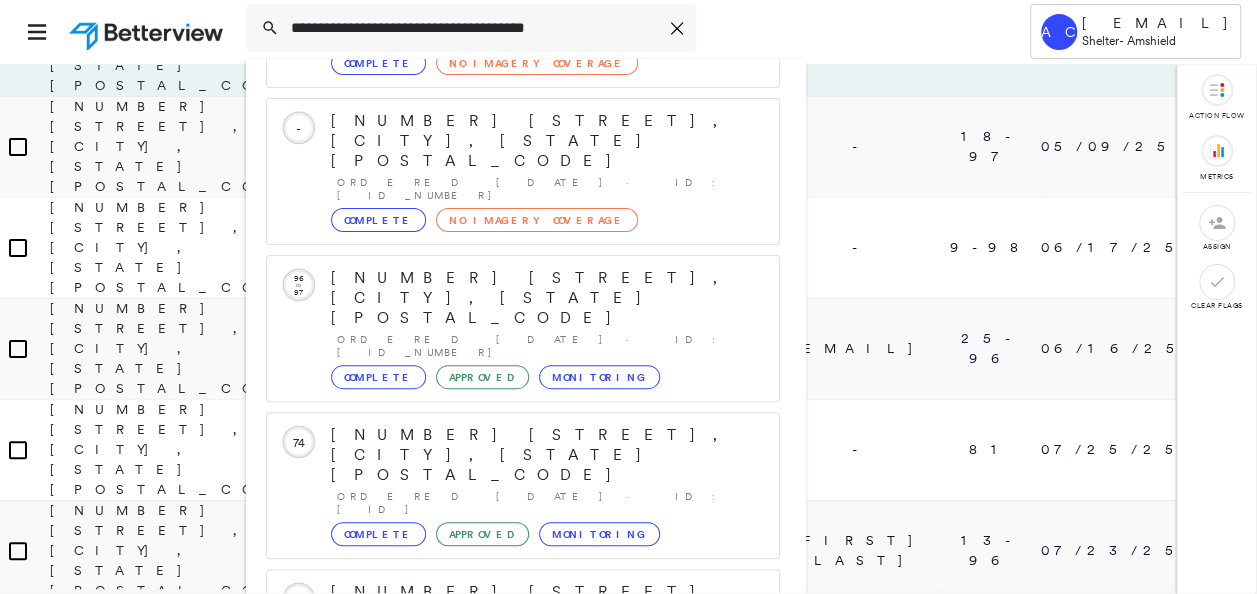 click on "1 result - Click to order a Property Profile" at bounding box center [371, 852] 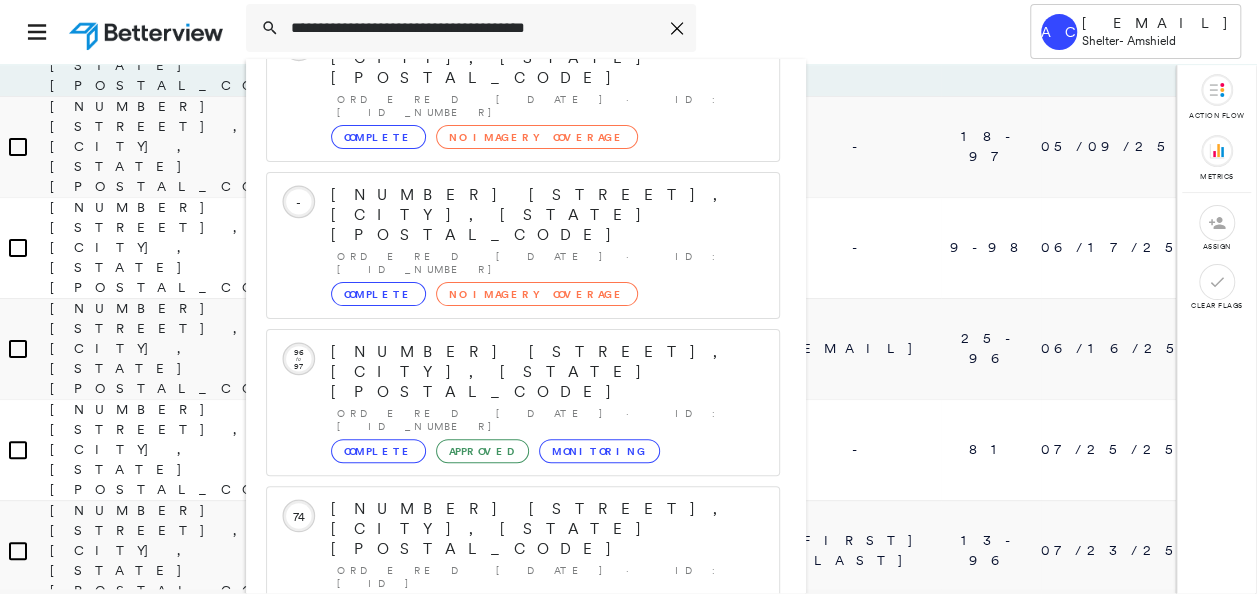 scroll, scrollTop: 206, scrollLeft: 0, axis: vertical 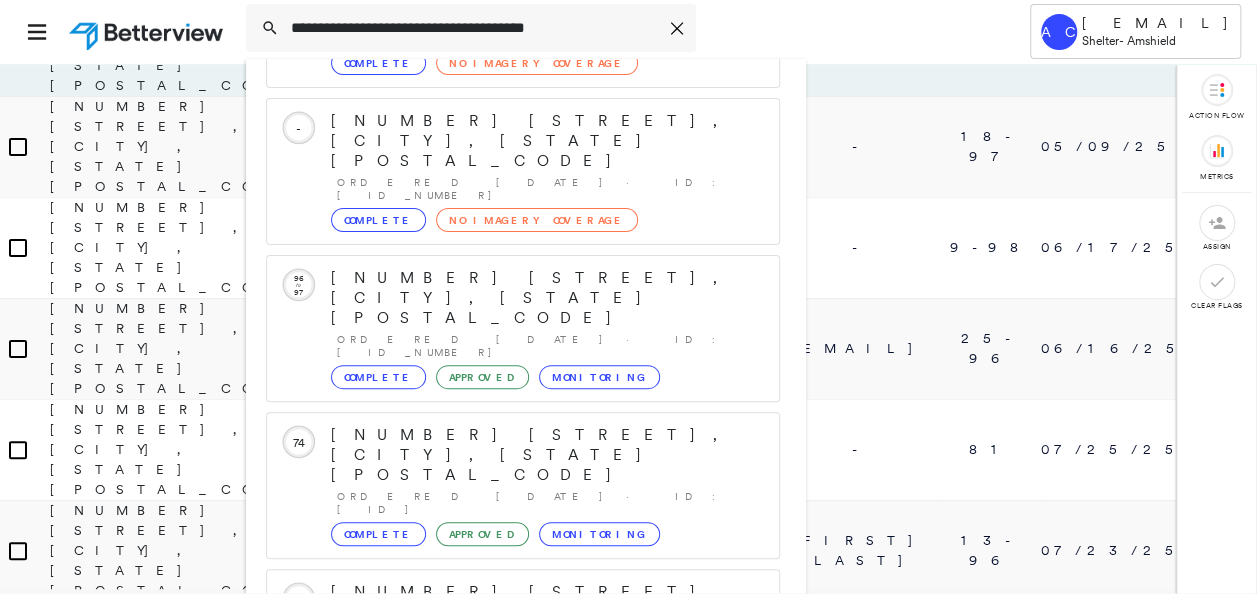 drag, startPoint x: 411, startPoint y: 566, endPoint x: 410, endPoint y: 548, distance: 18.027756 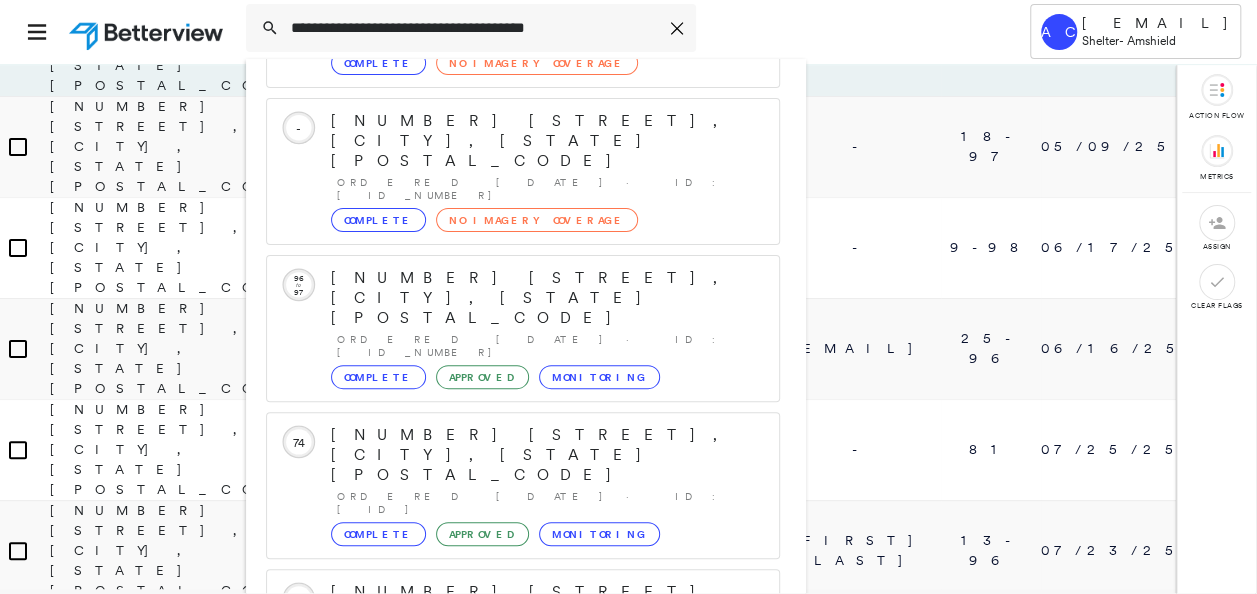 click on "Show  5  more existing properties" at bounding box center (524, 759) 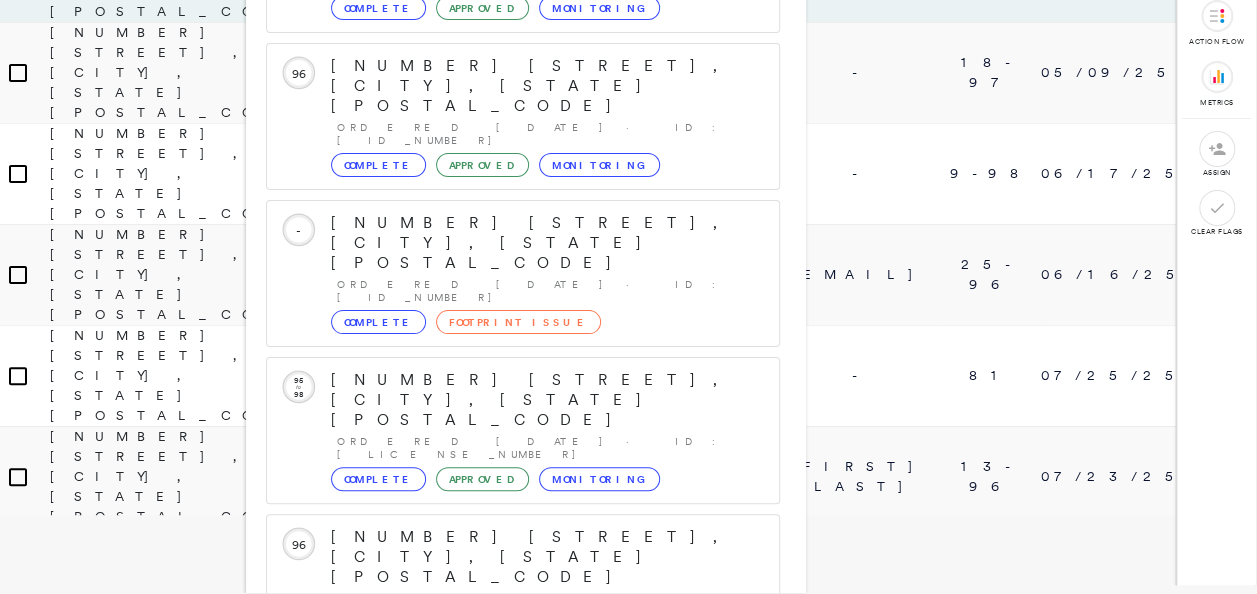 scroll, scrollTop: 719, scrollLeft: 0, axis: vertical 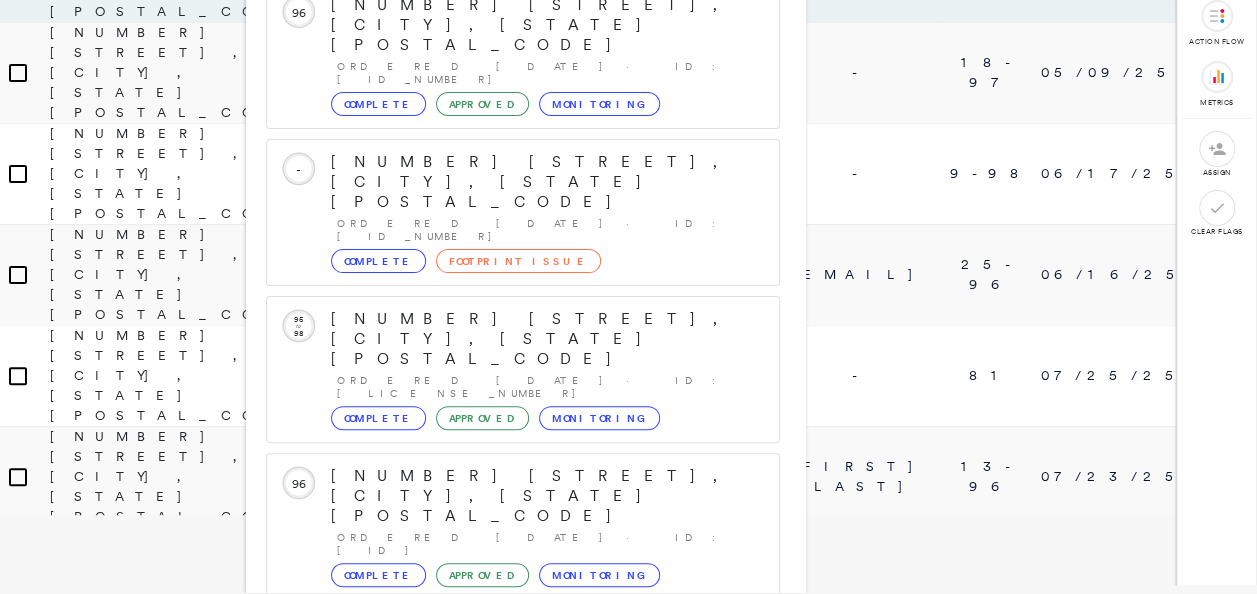 click 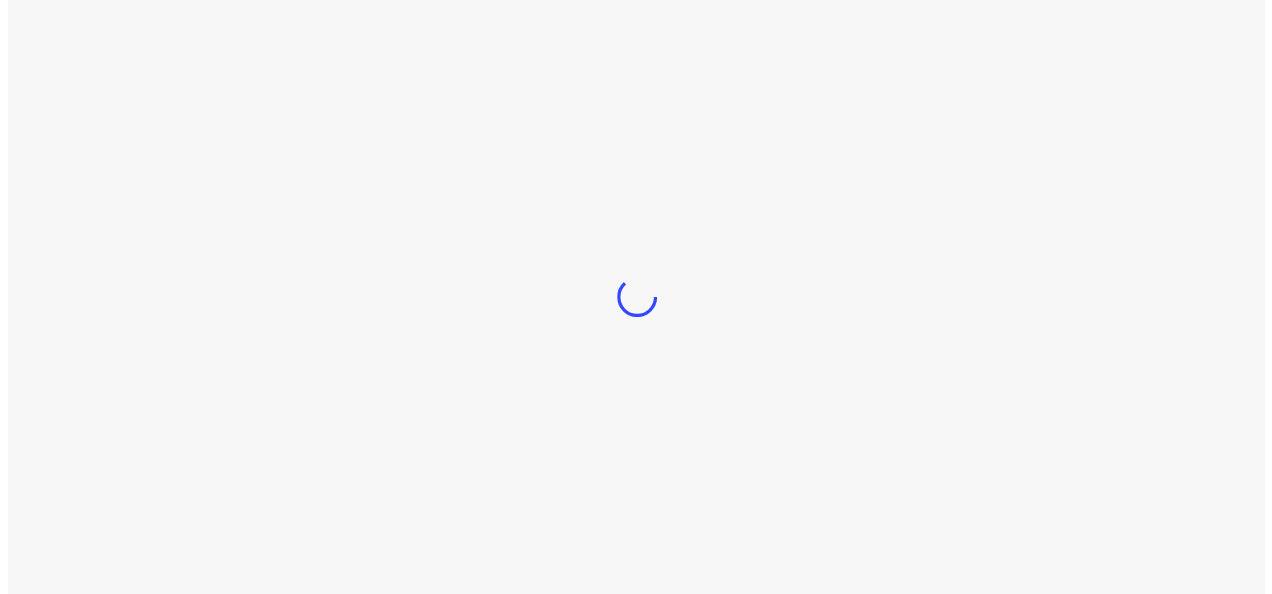 scroll, scrollTop: 0, scrollLeft: 0, axis: both 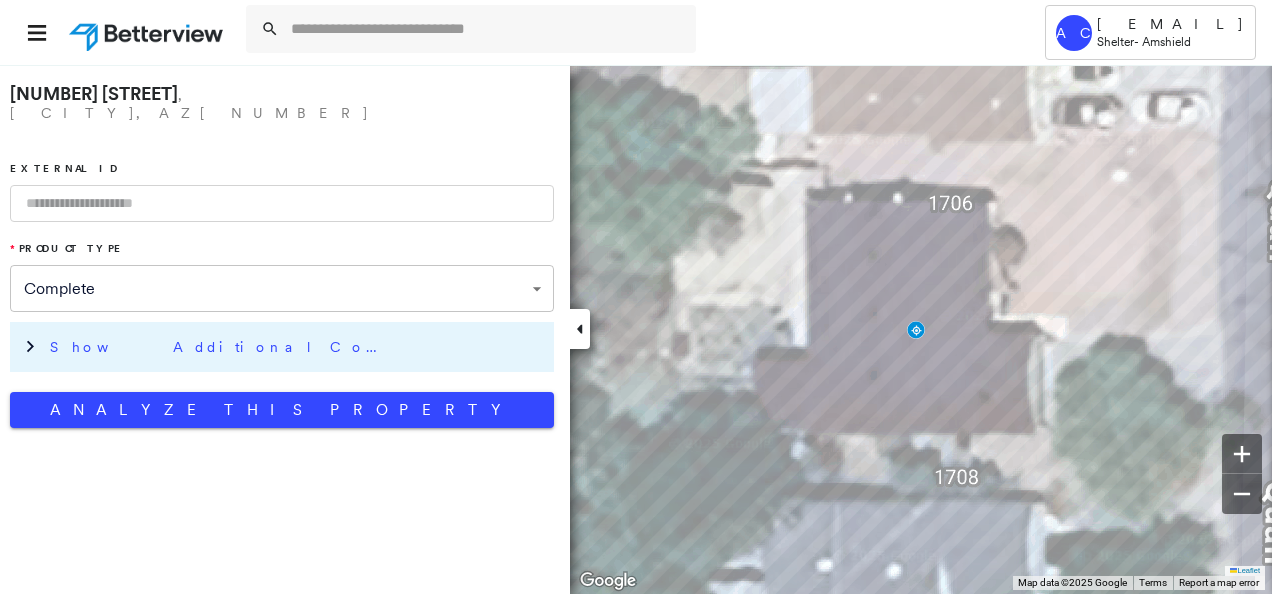click on "Show Additional Company Data" at bounding box center (220, 347) 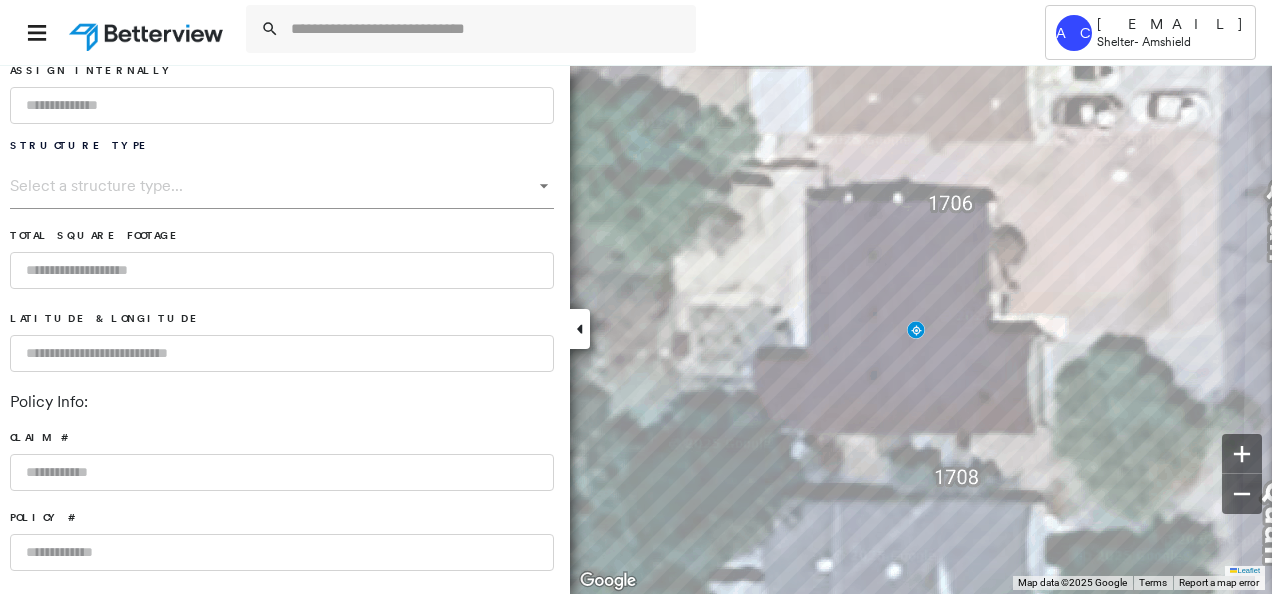 scroll, scrollTop: 600, scrollLeft: 0, axis: vertical 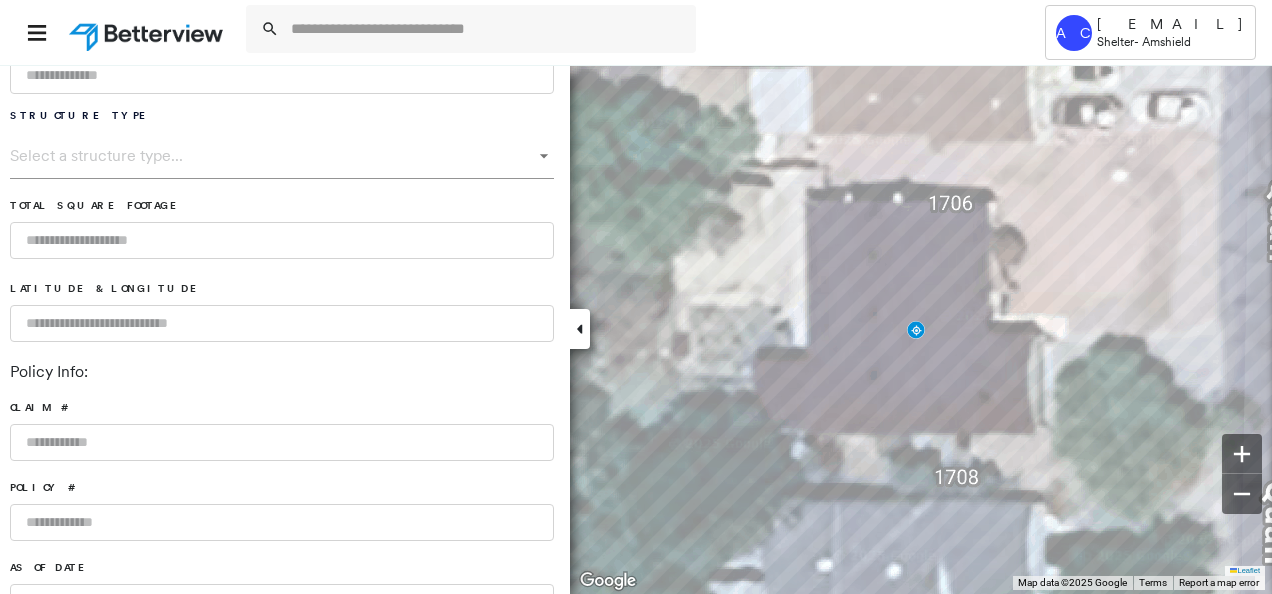 click at bounding box center [282, 522] 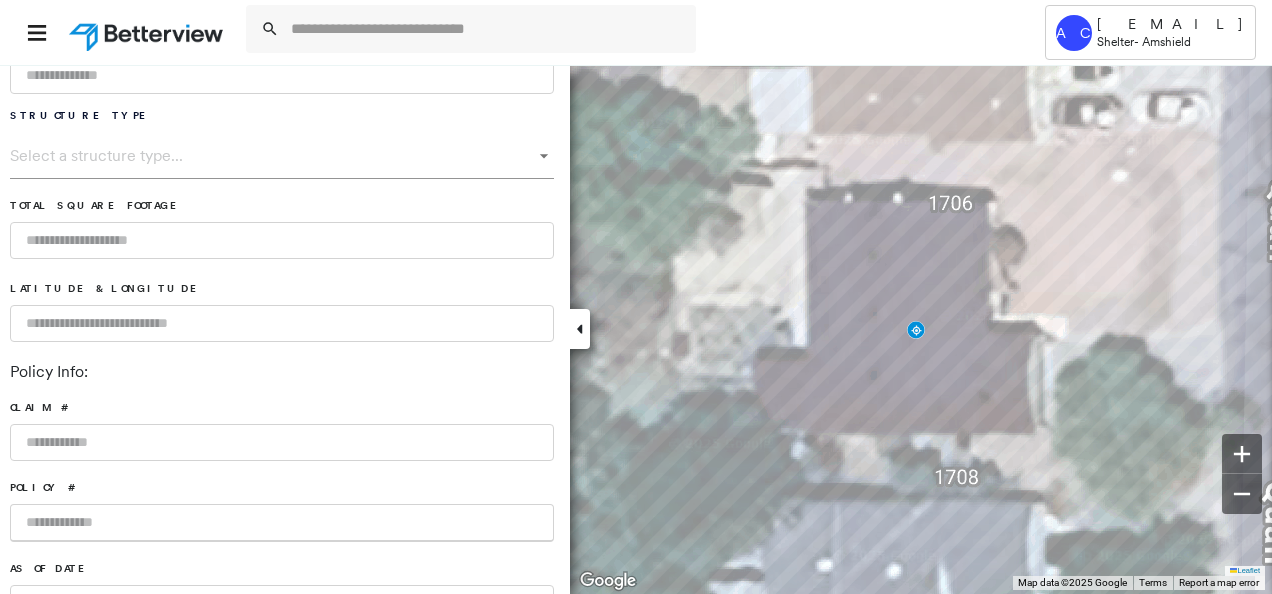 paste on "**********" 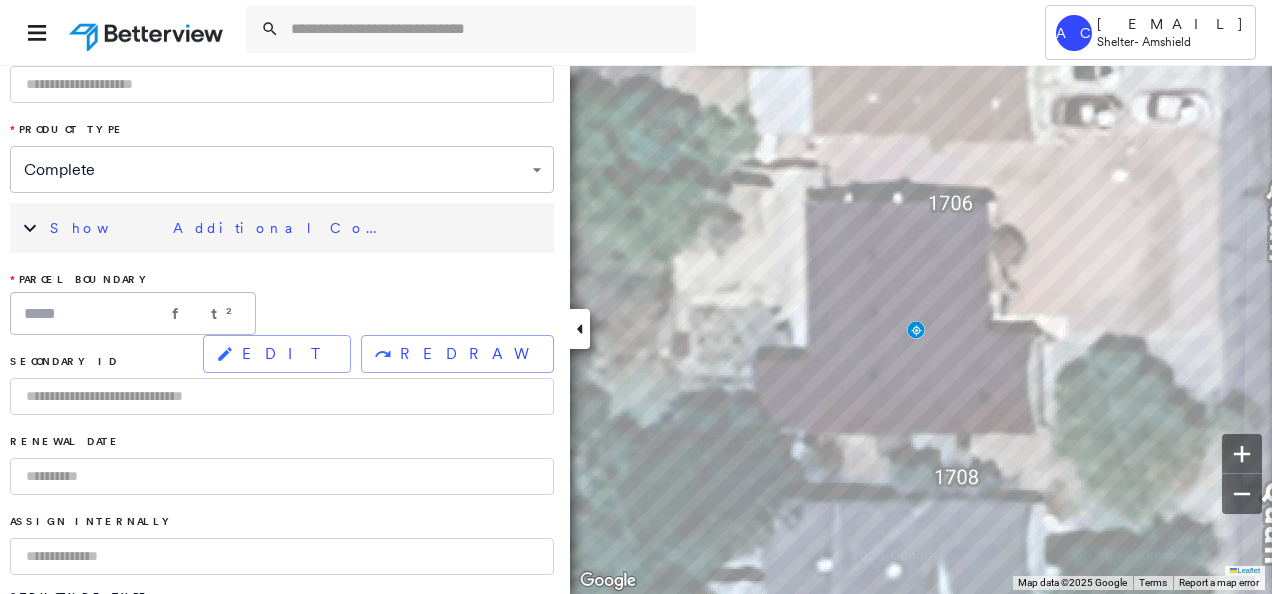 scroll, scrollTop: 200, scrollLeft: 0, axis: vertical 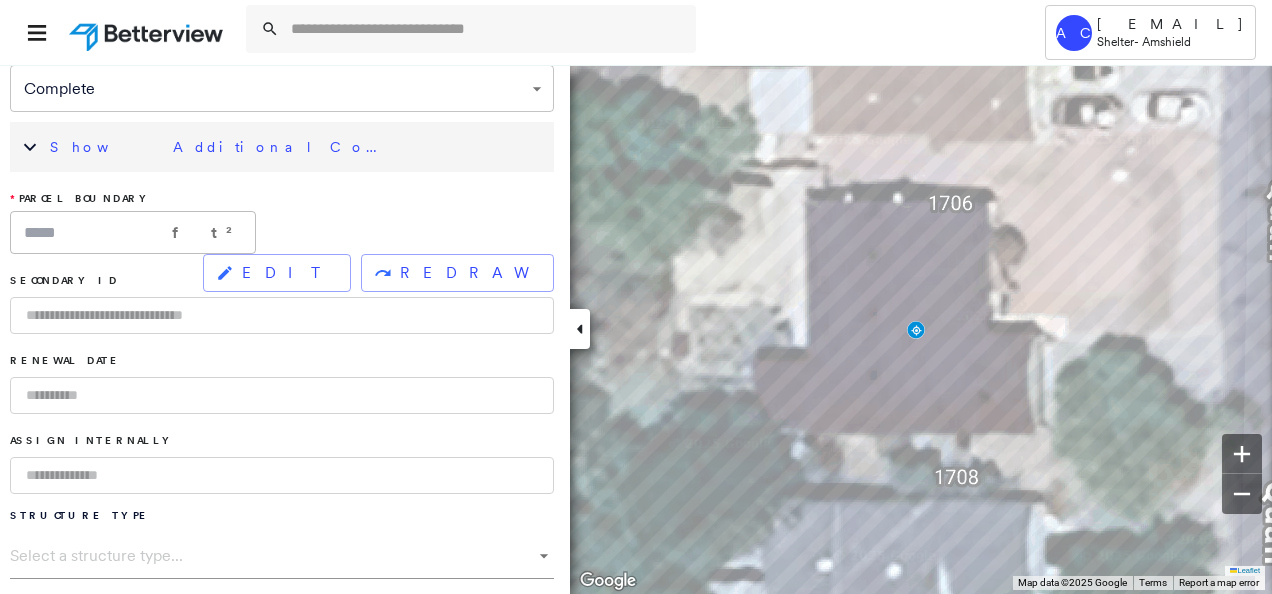 type on "**********" 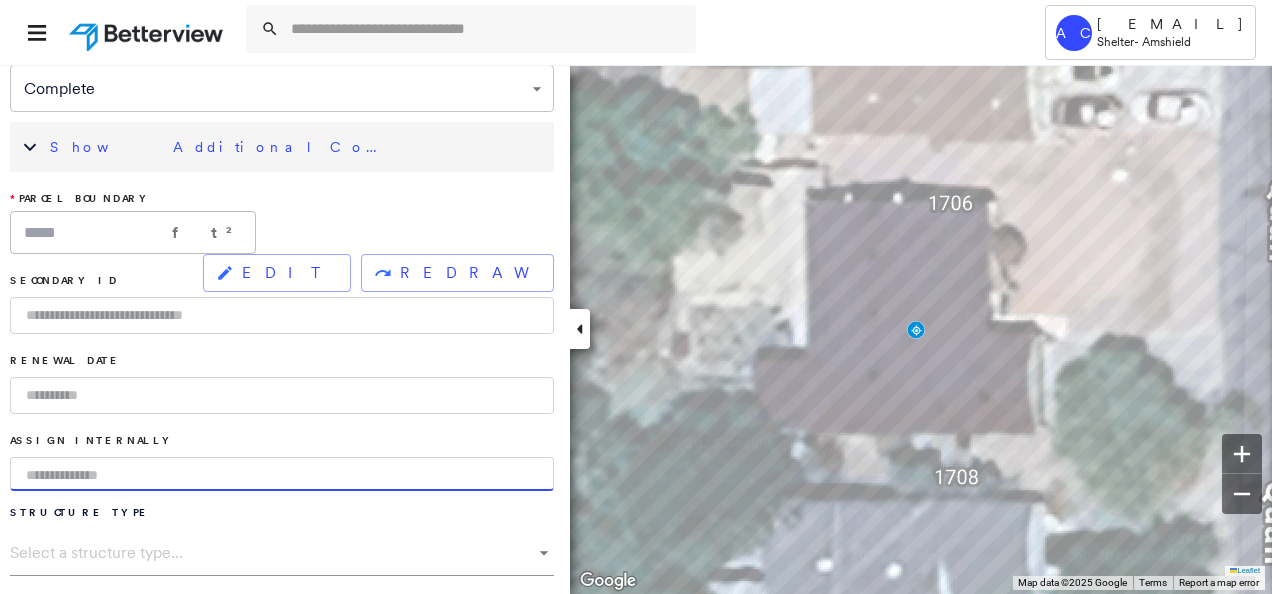 click at bounding box center (282, 474) 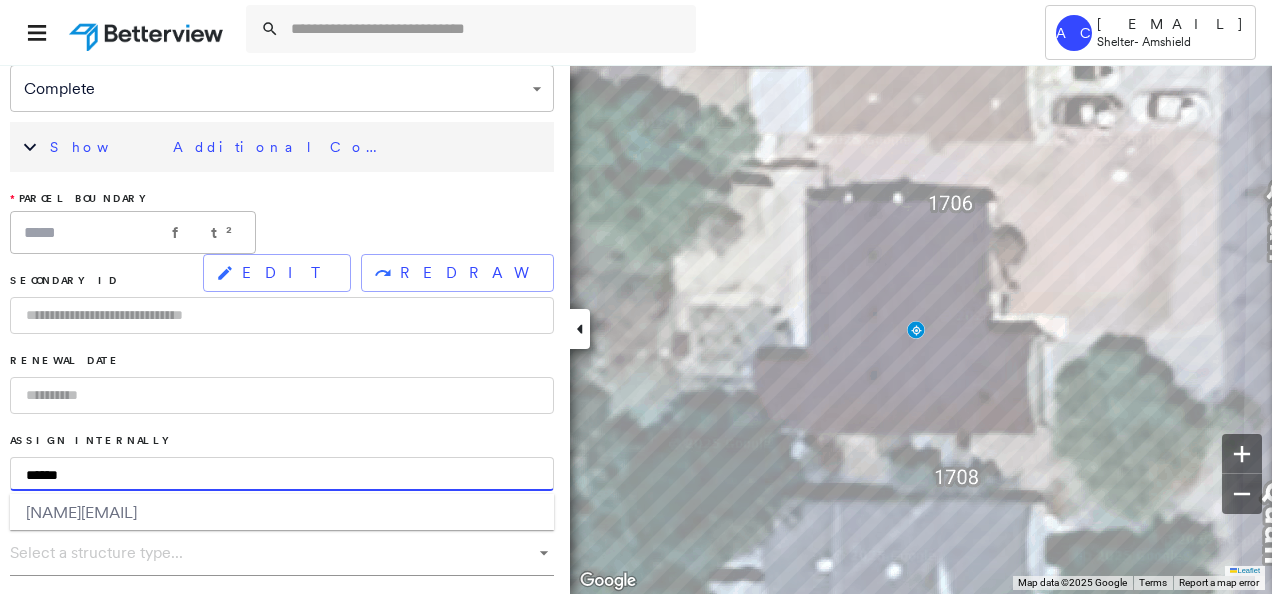 type on "**********" 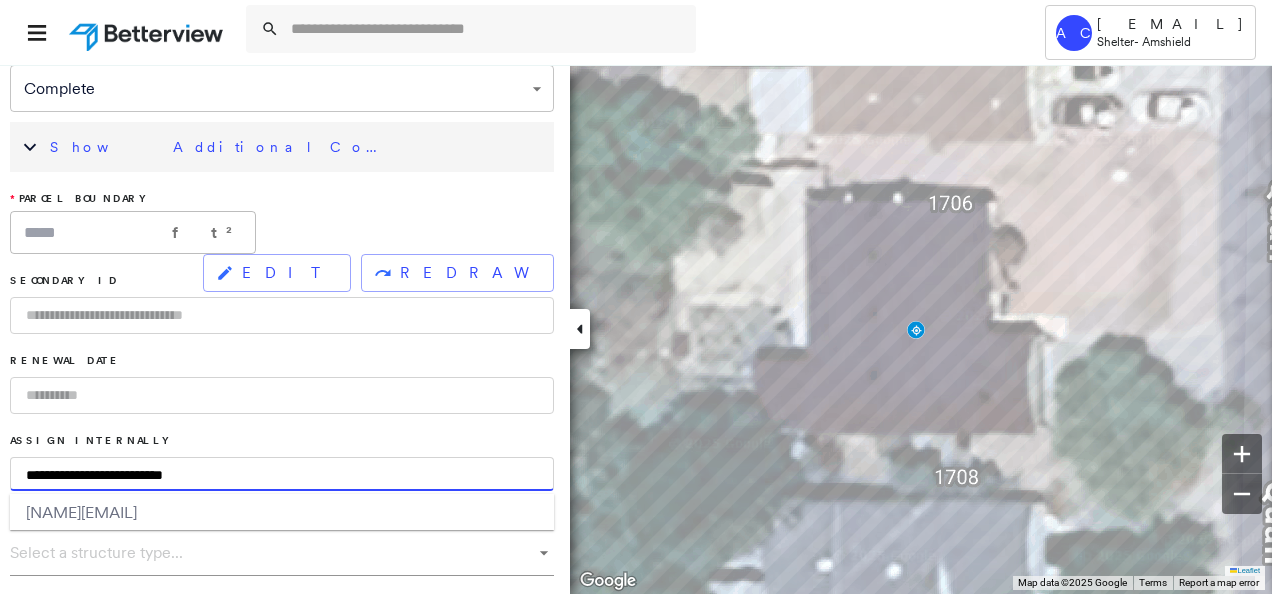 type 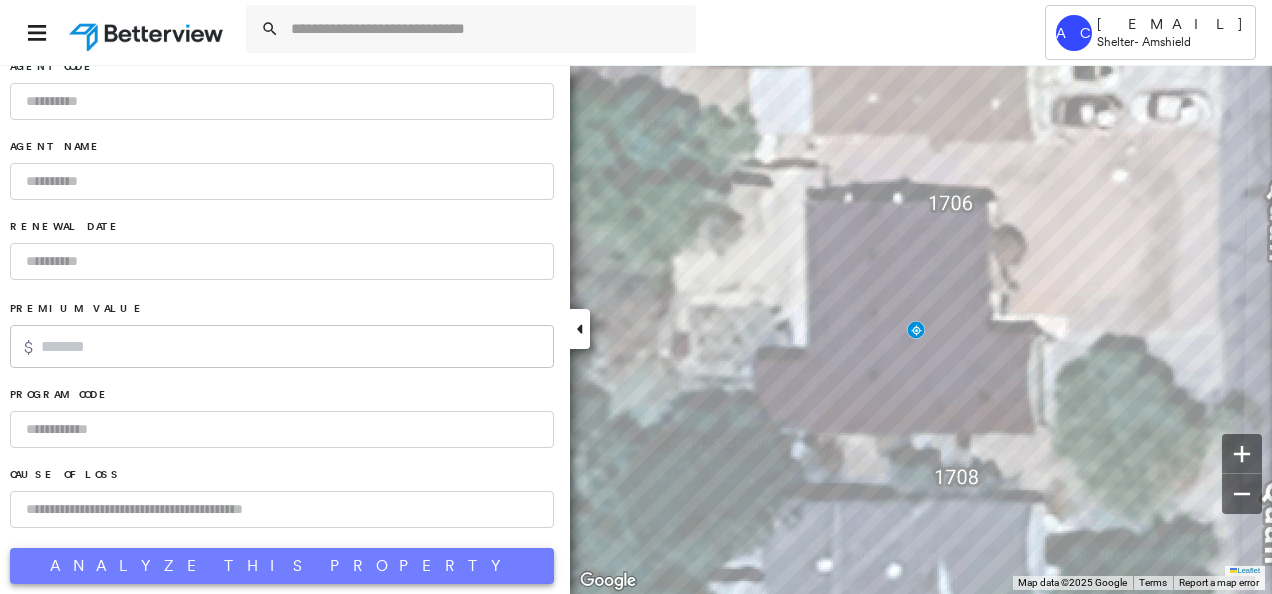 click on "Analyze This Property" at bounding box center (282, 566) 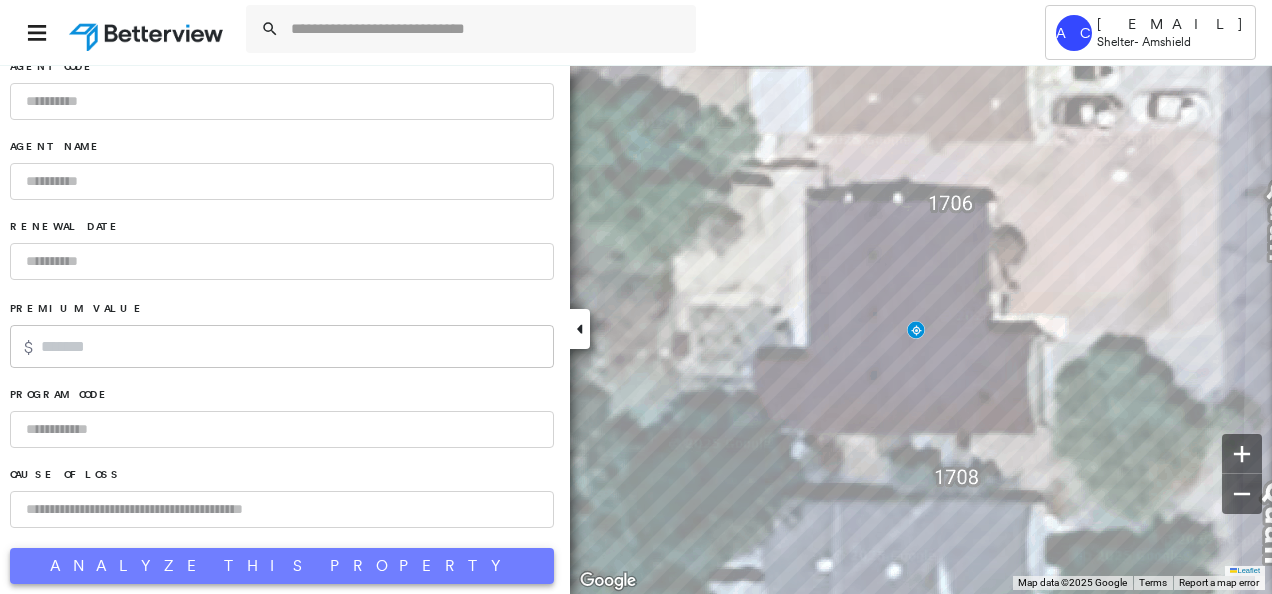 scroll, scrollTop: 1483, scrollLeft: 0, axis: vertical 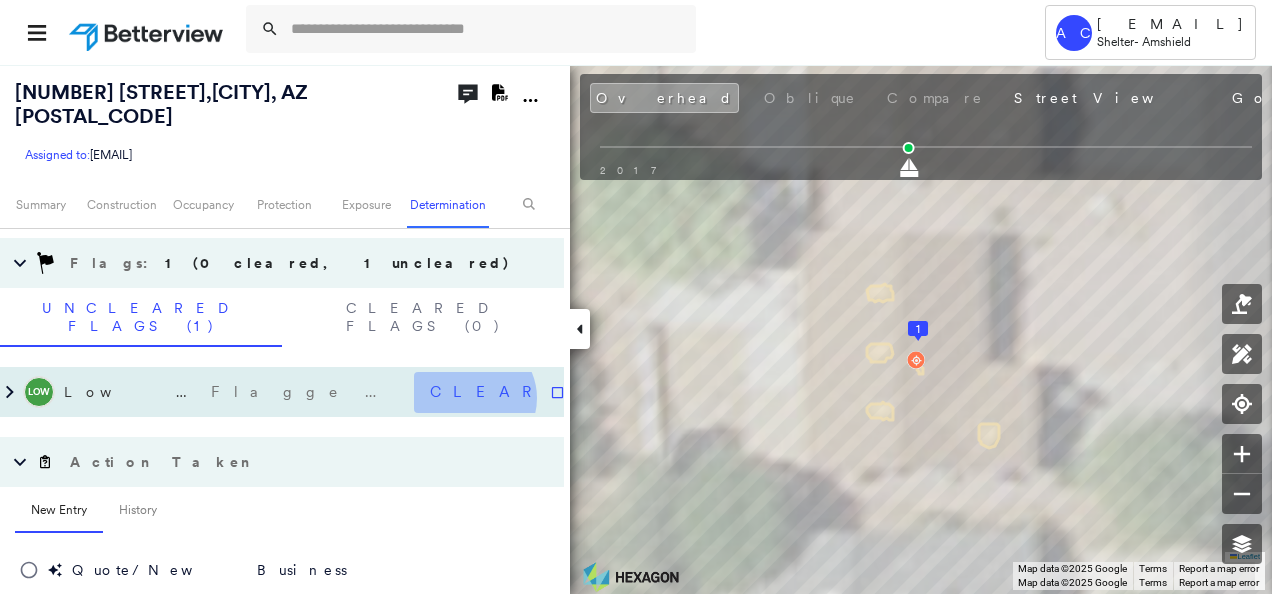 click on "Clear" at bounding box center (487, 392) 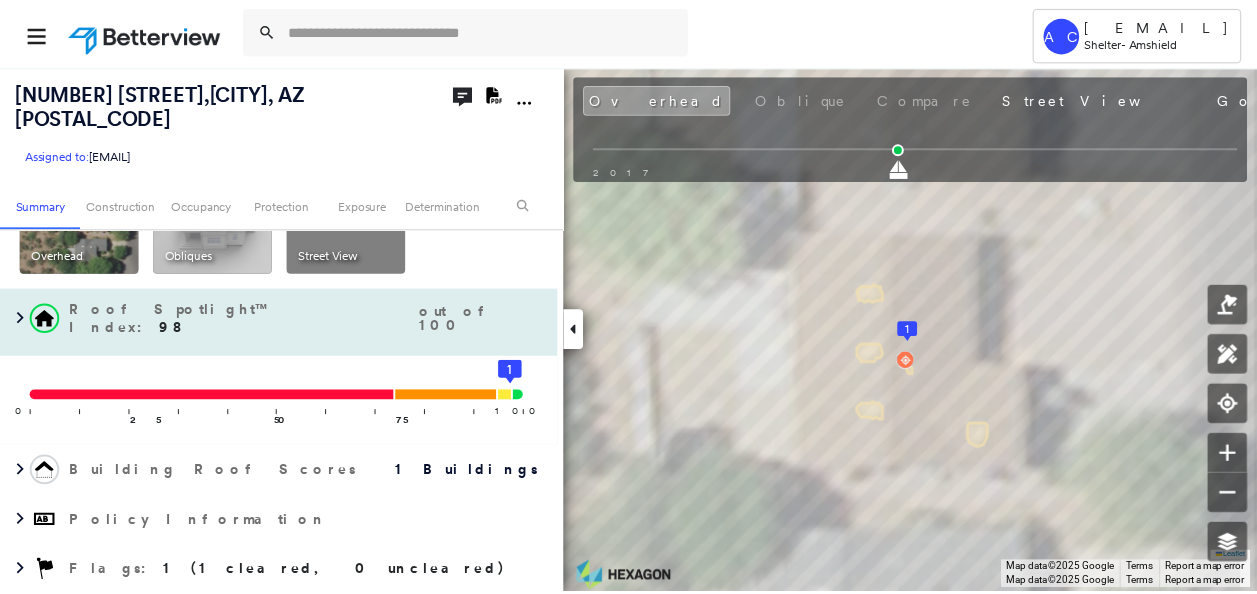 scroll, scrollTop: 0, scrollLeft: 0, axis: both 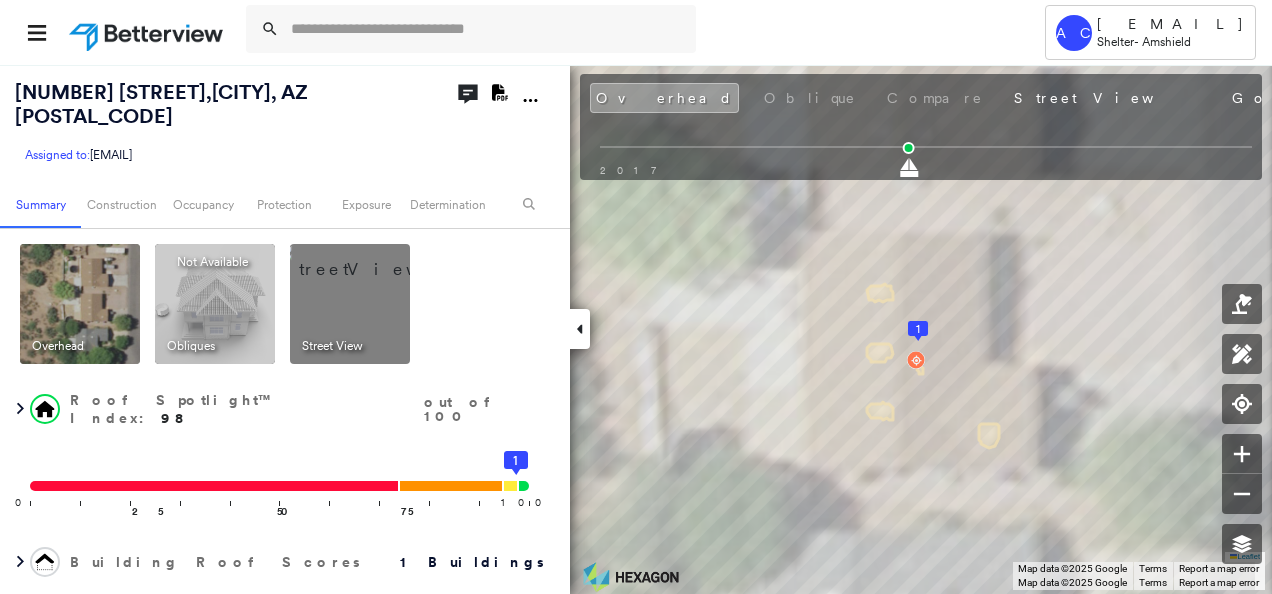click at bounding box center [148, 32] 